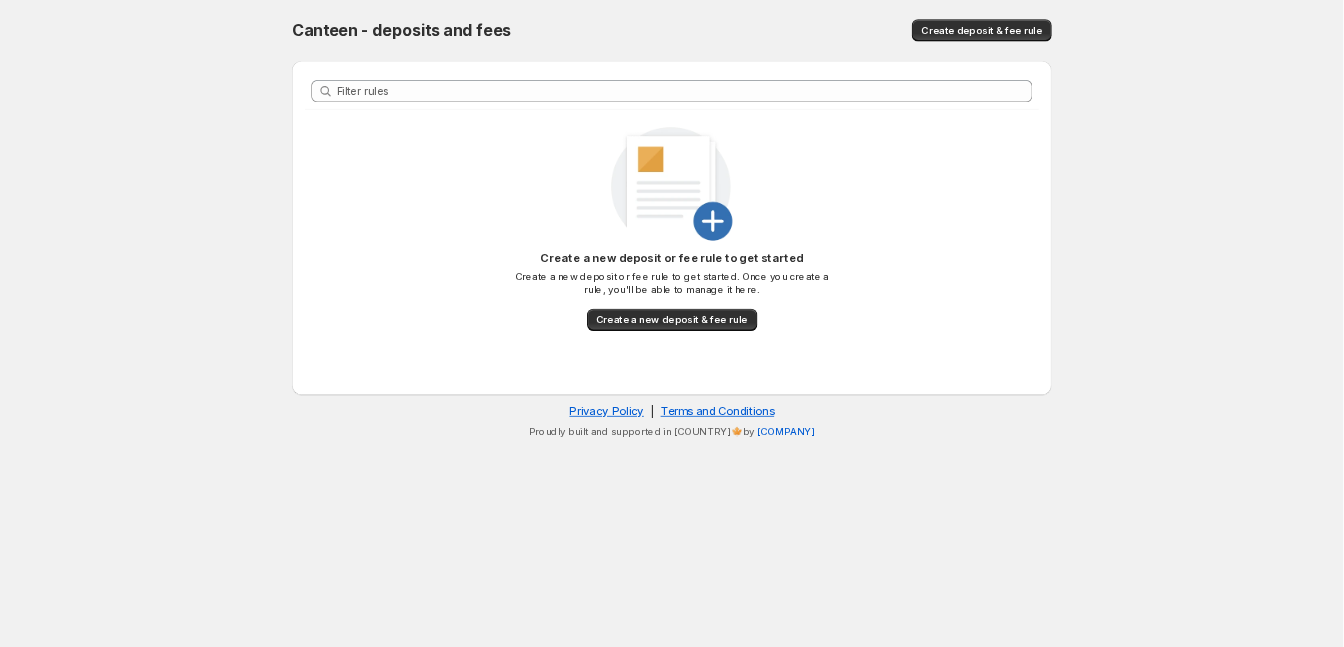 scroll, scrollTop: 0, scrollLeft: 0, axis: both 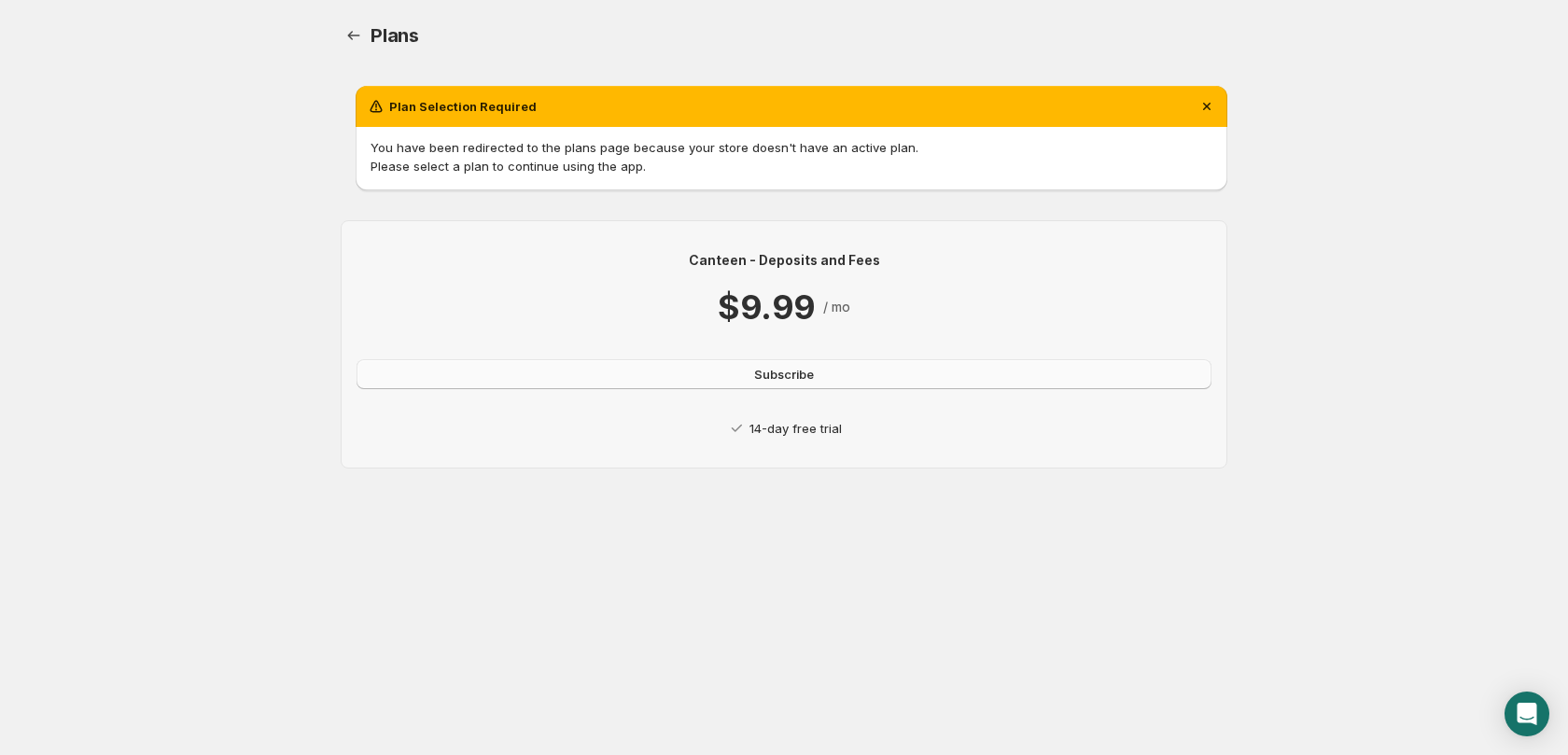 click on "Subscribe" at bounding box center (784, 374) 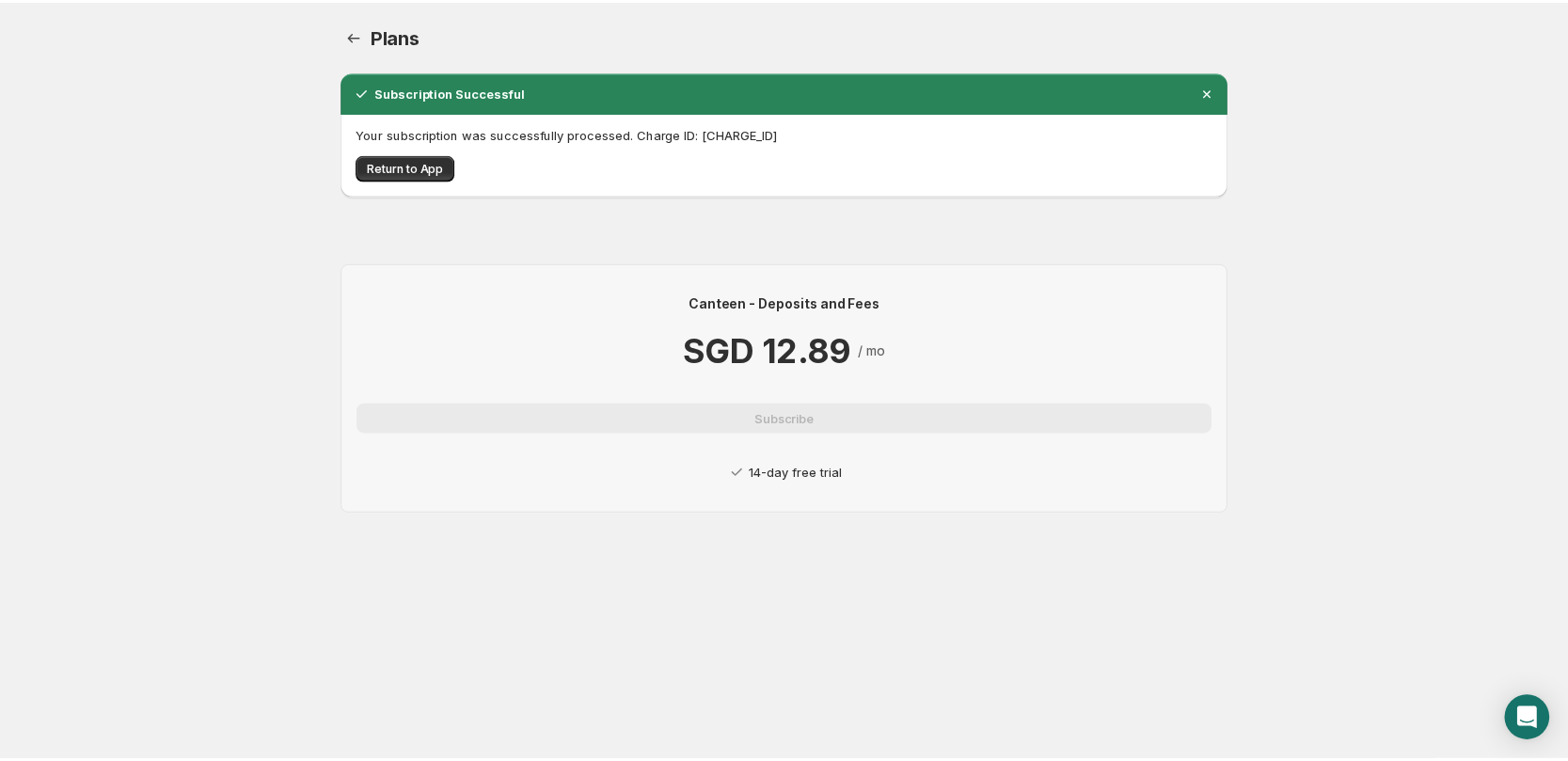 scroll, scrollTop: 0, scrollLeft: 0, axis: both 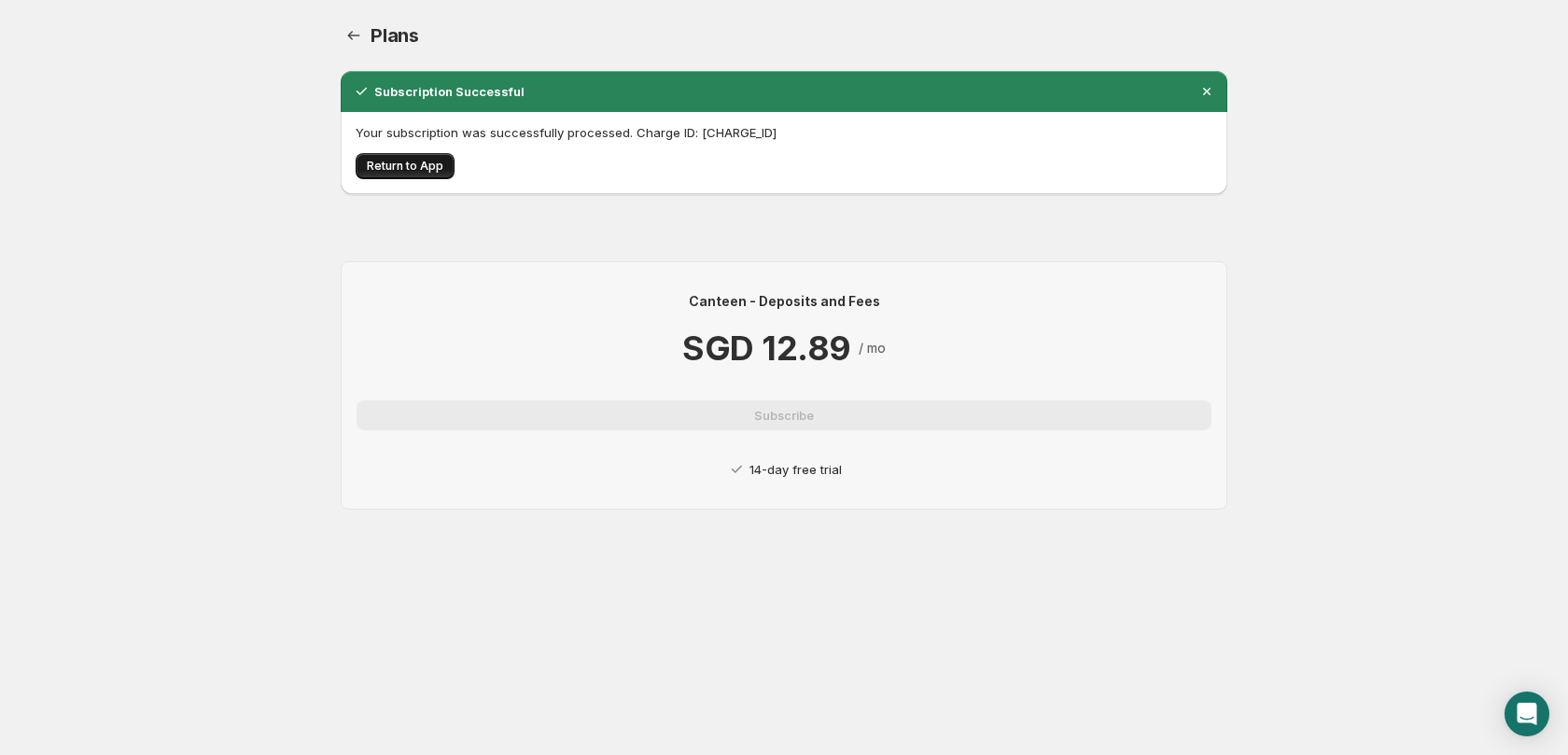 click on "Return to App" at bounding box center (405, 166) 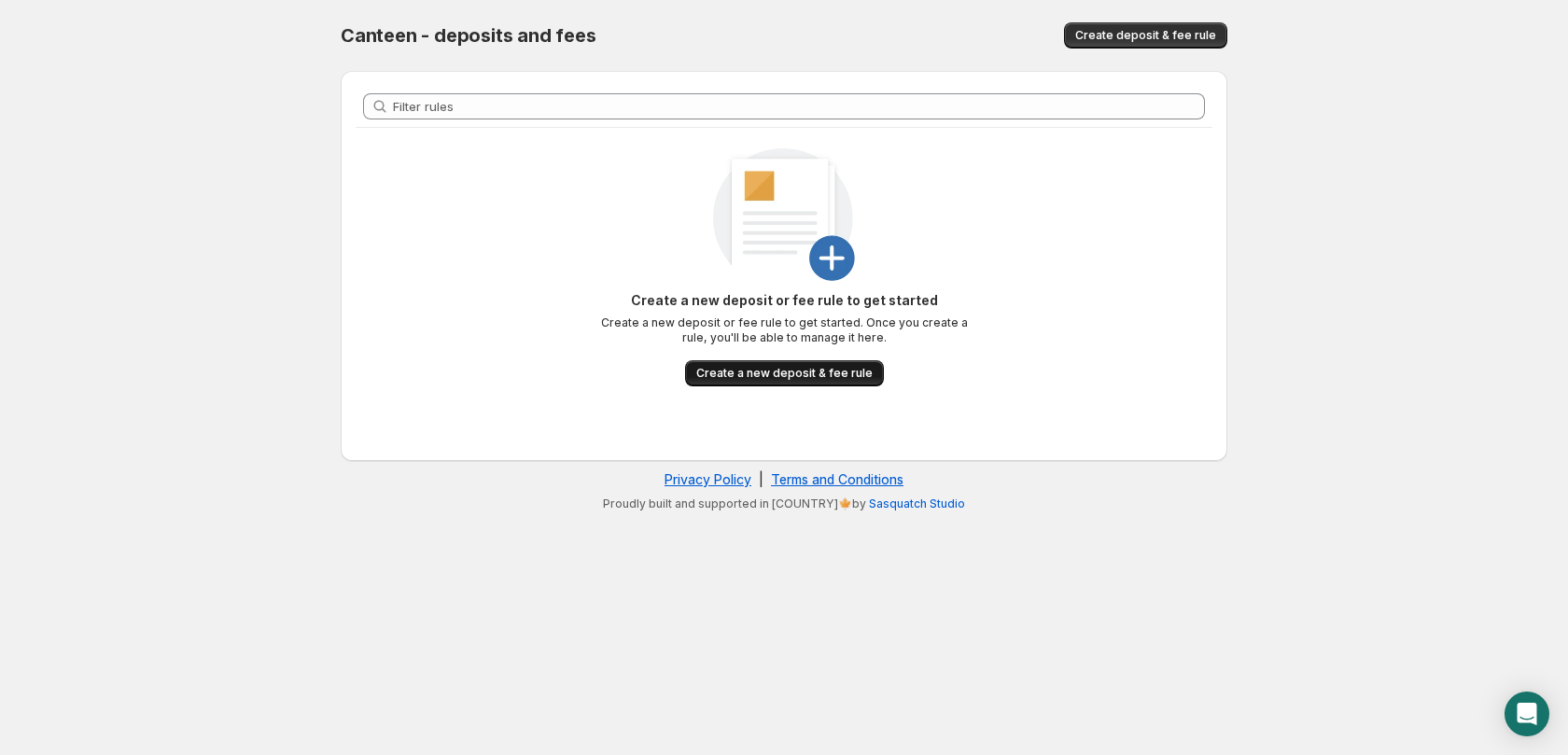 click on "Create a new deposit & fee rule" at bounding box center [784, 373] 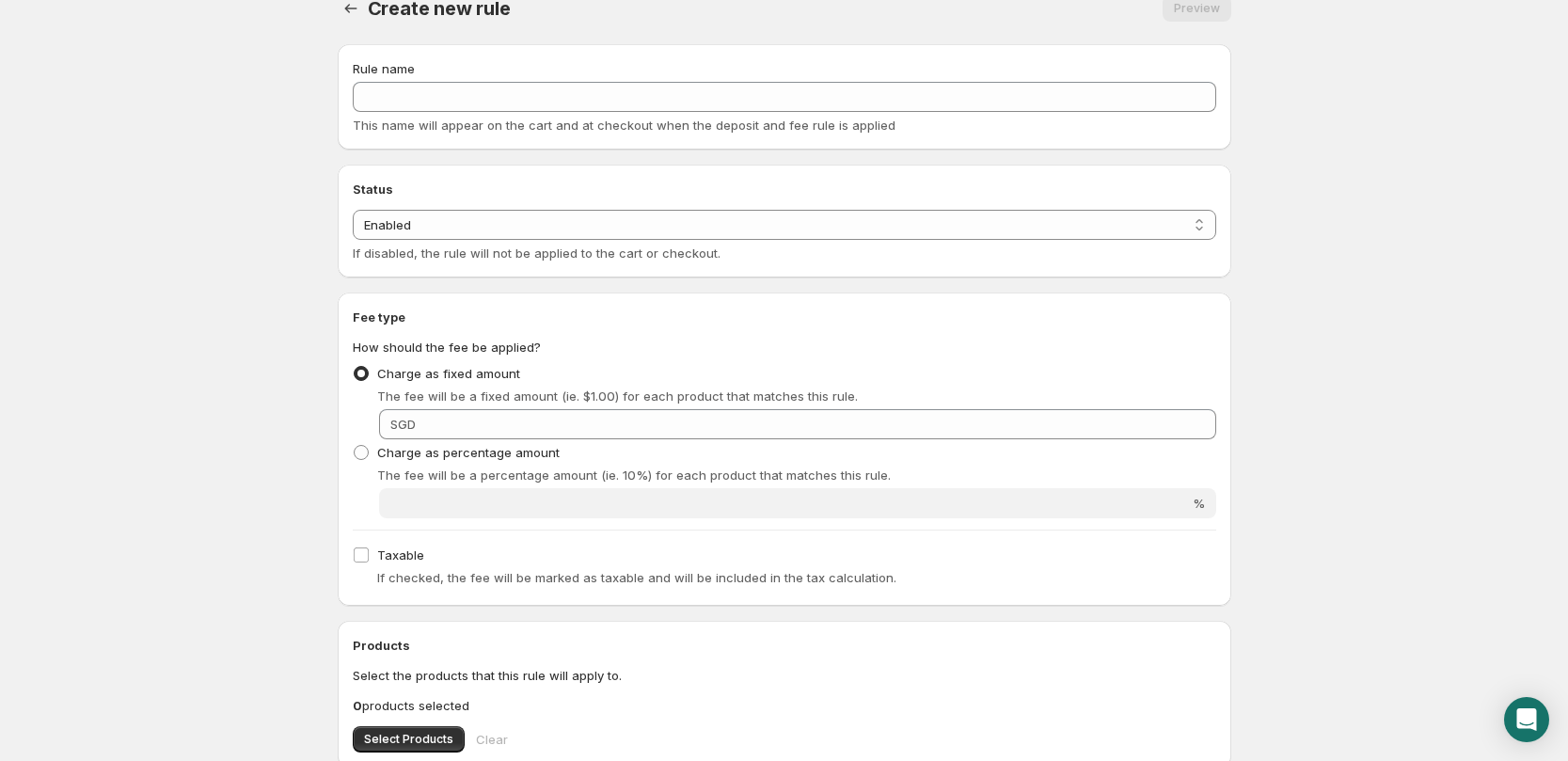 scroll, scrollTop: 0, scrollLeft: 0, axis: both 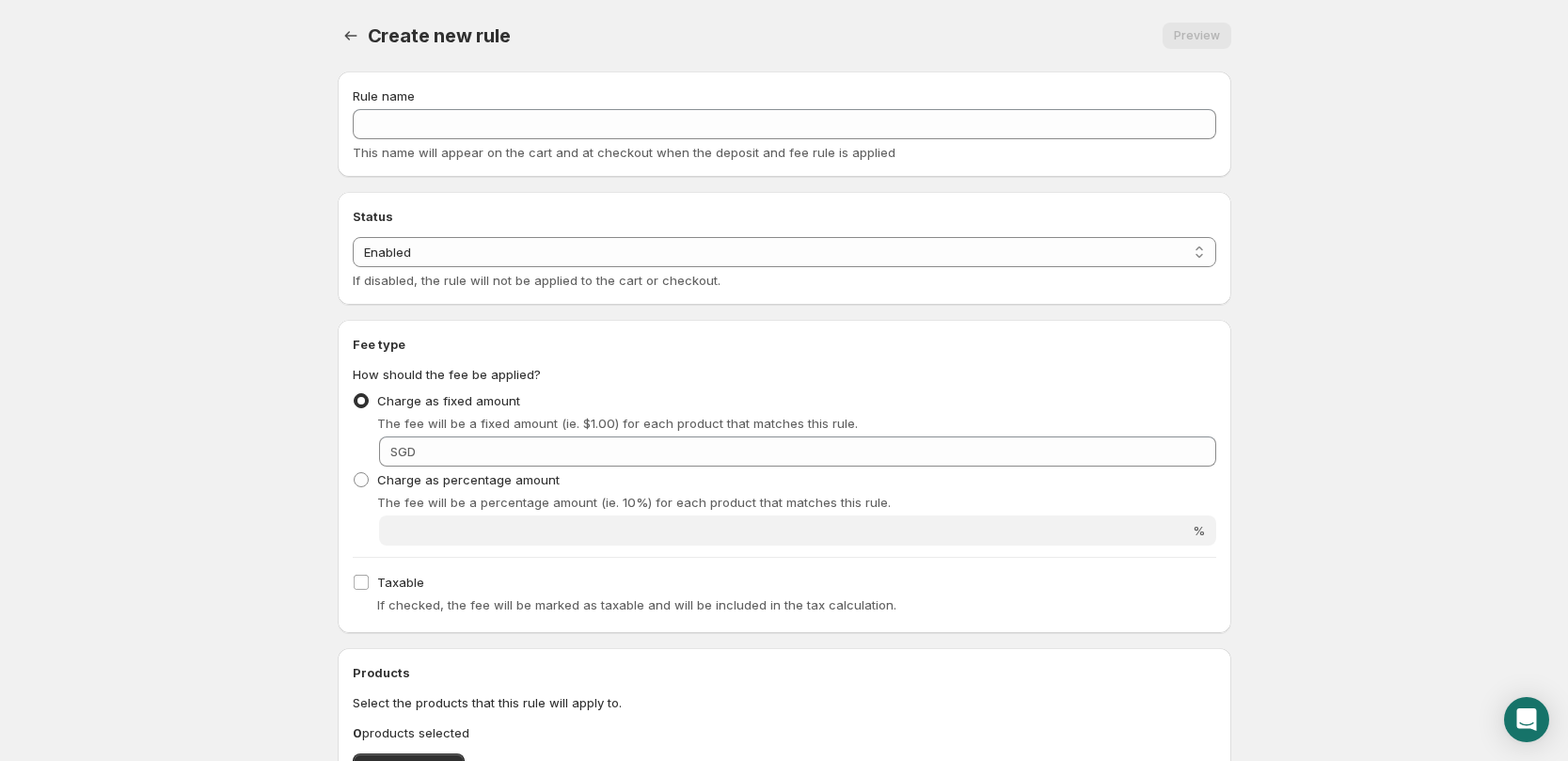 click on "Rule name This name will appear on the cart and at checkout when the deposit and fee rule is applied" at bounding box center [784, 124] 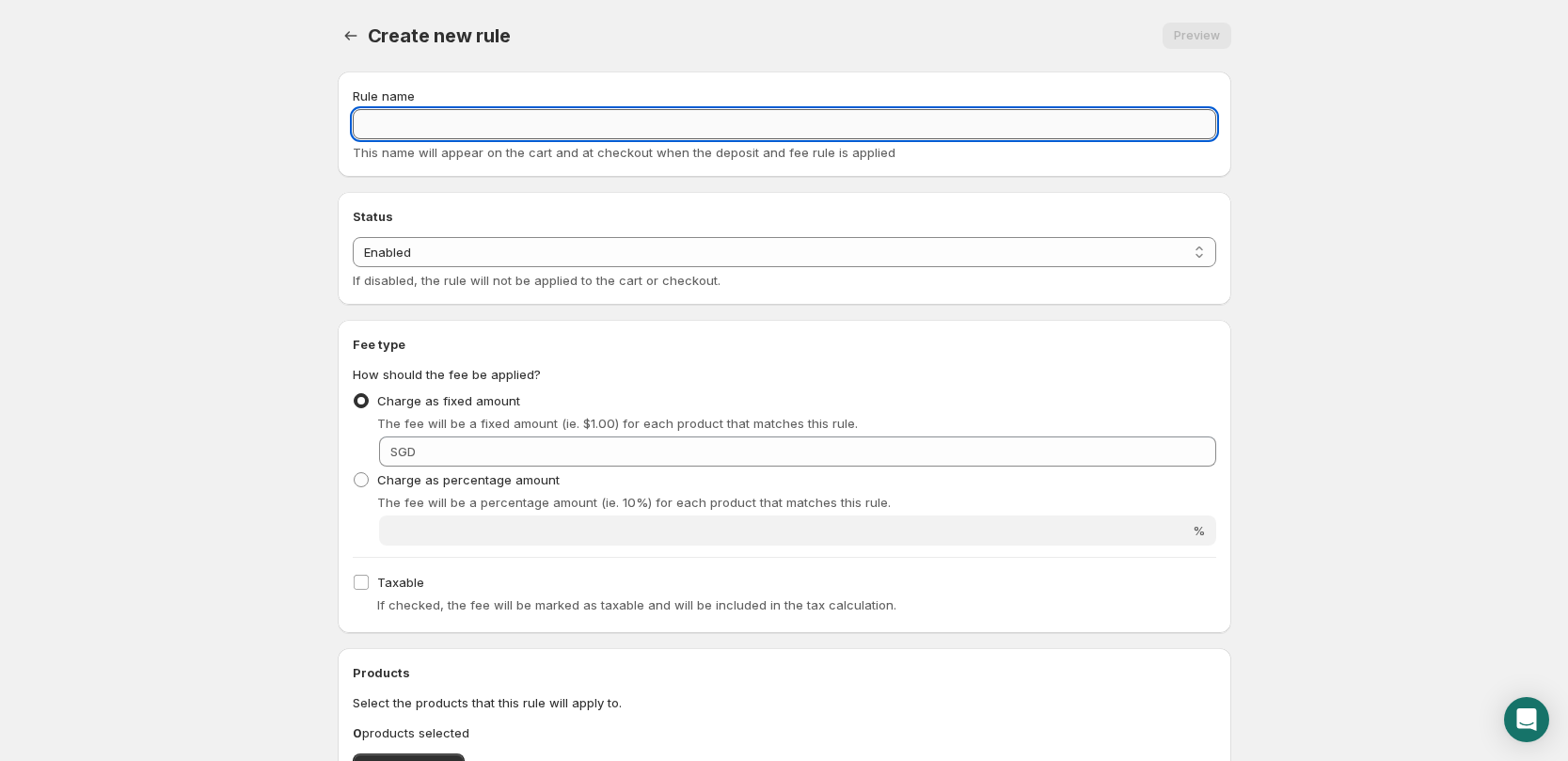 click on "Rule name" at bounding box center (784, 124) 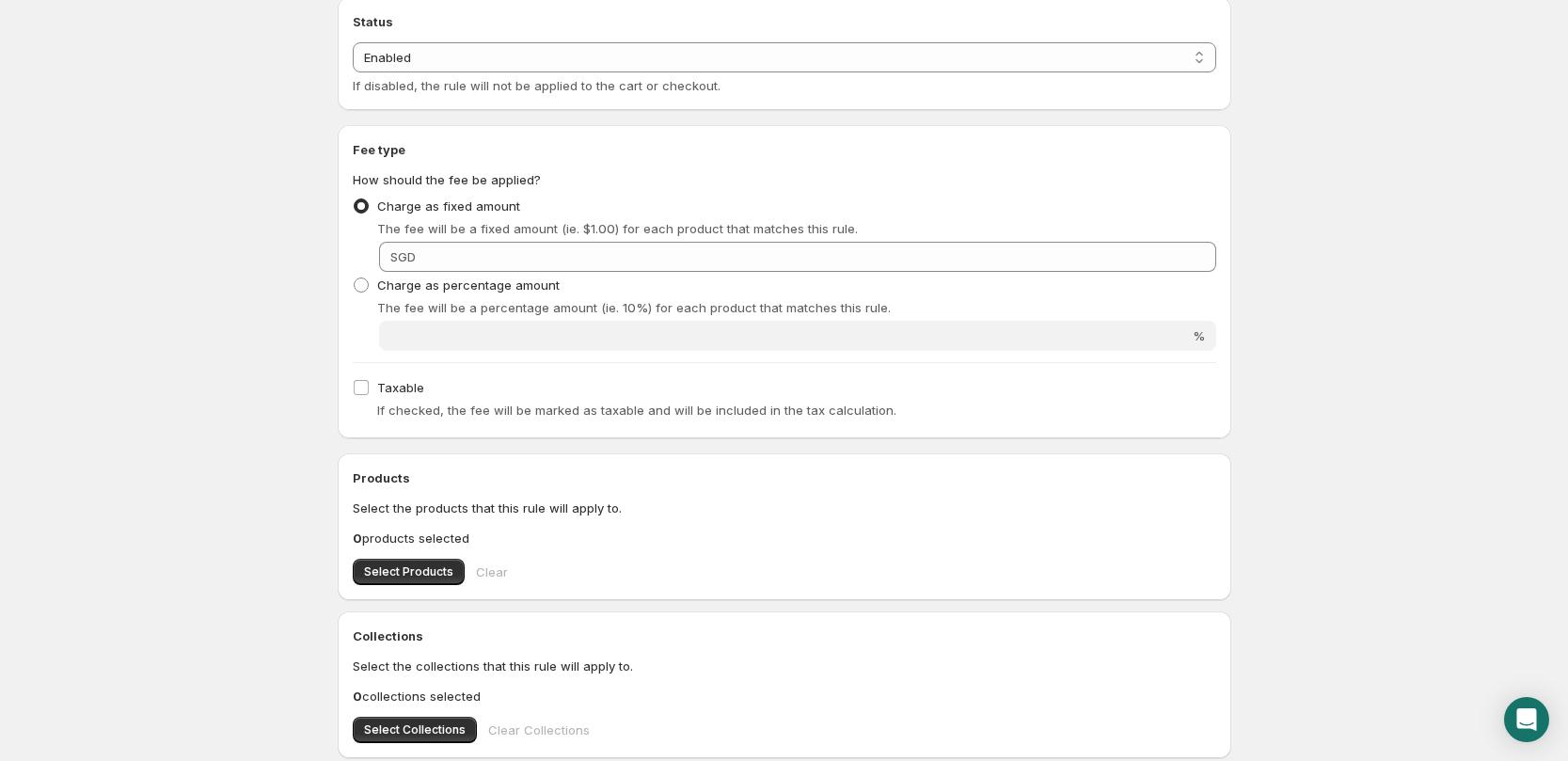 scroll, scrollTop: 235, scrollLeft: 0, axis: vertical 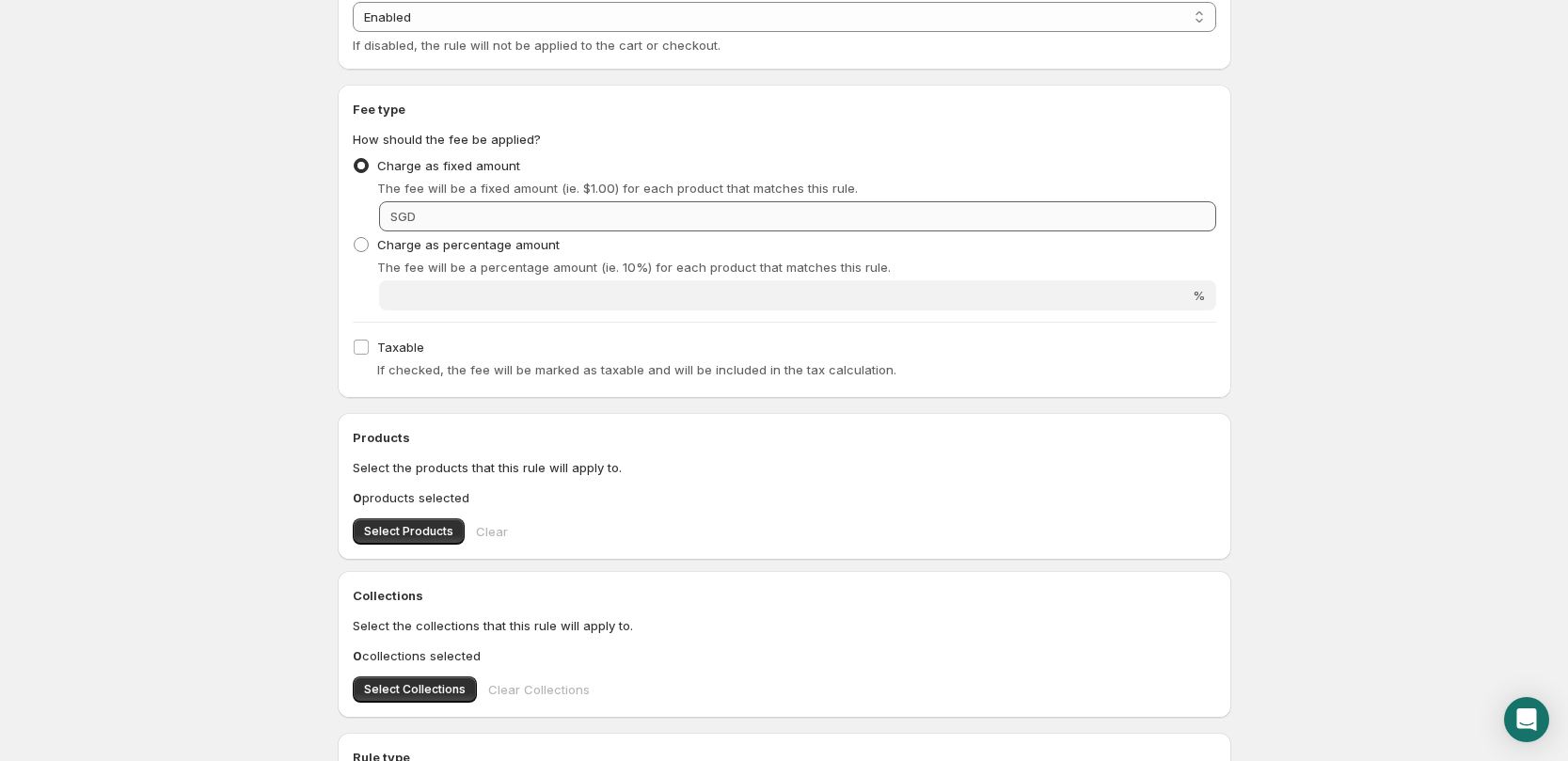 type on "Processing and Handling Fees" 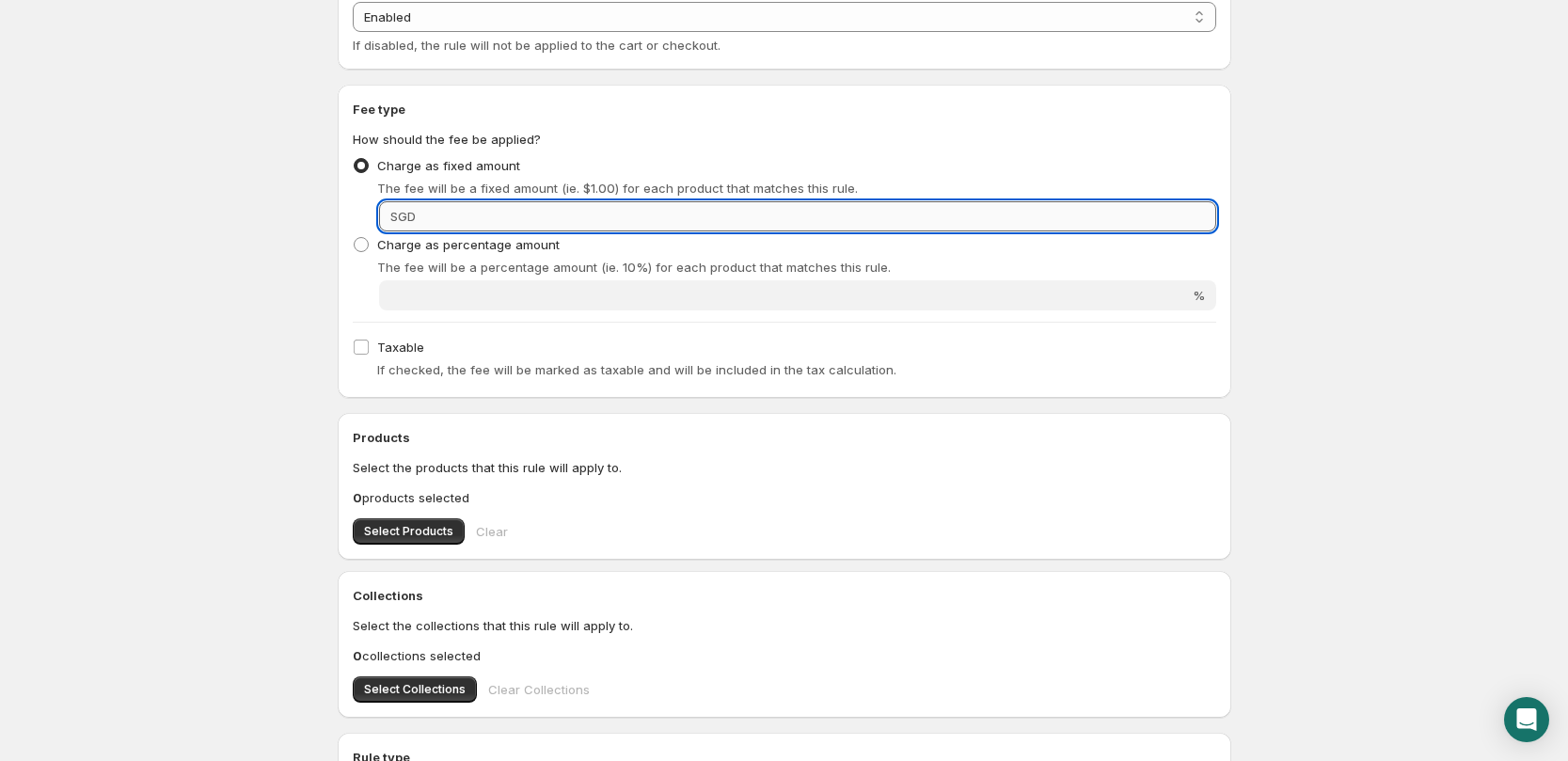 click on "Fixed amount" at bounding box center [818, 216] 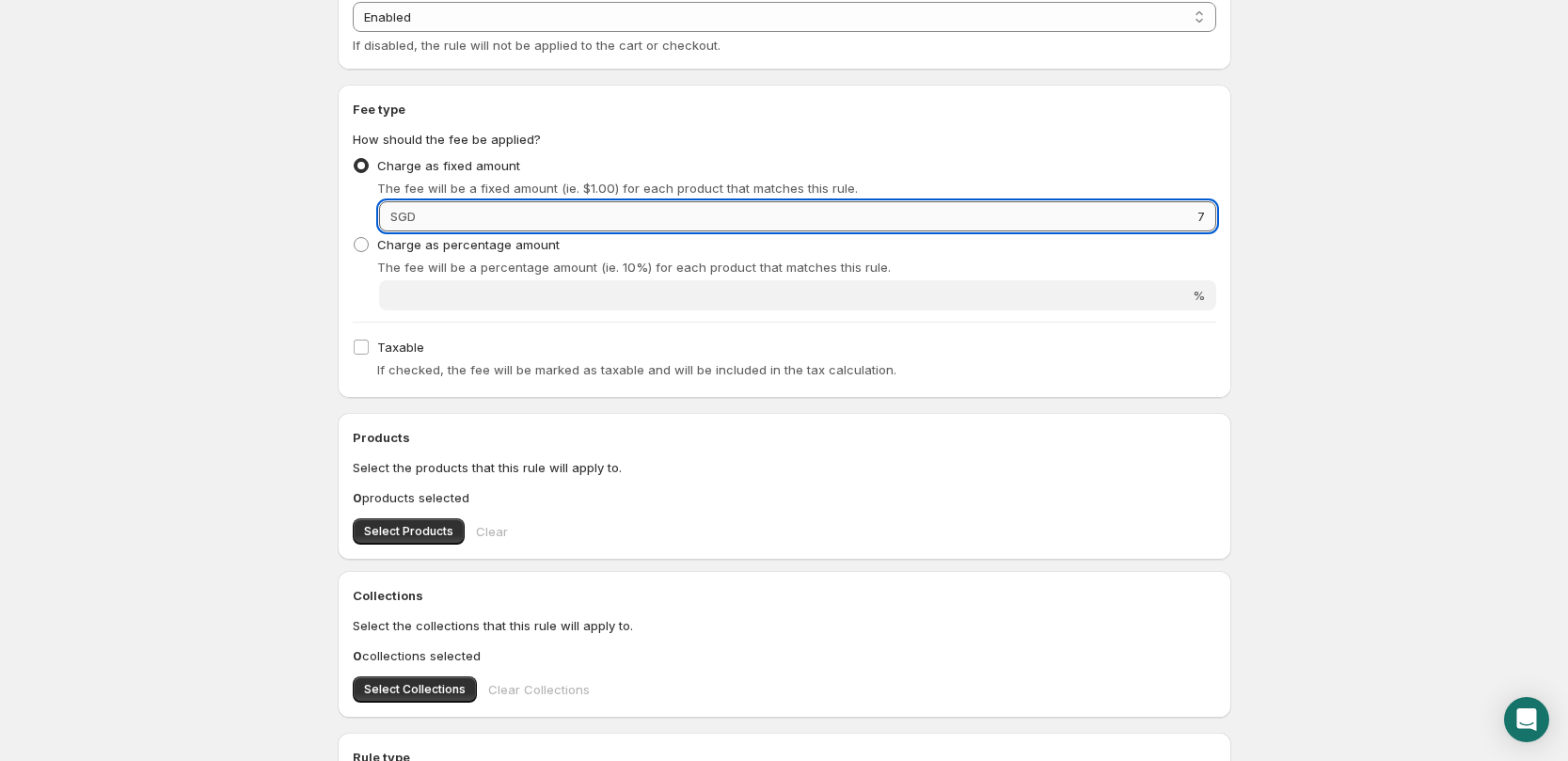 click on "7" at bounding box center [818, 216] 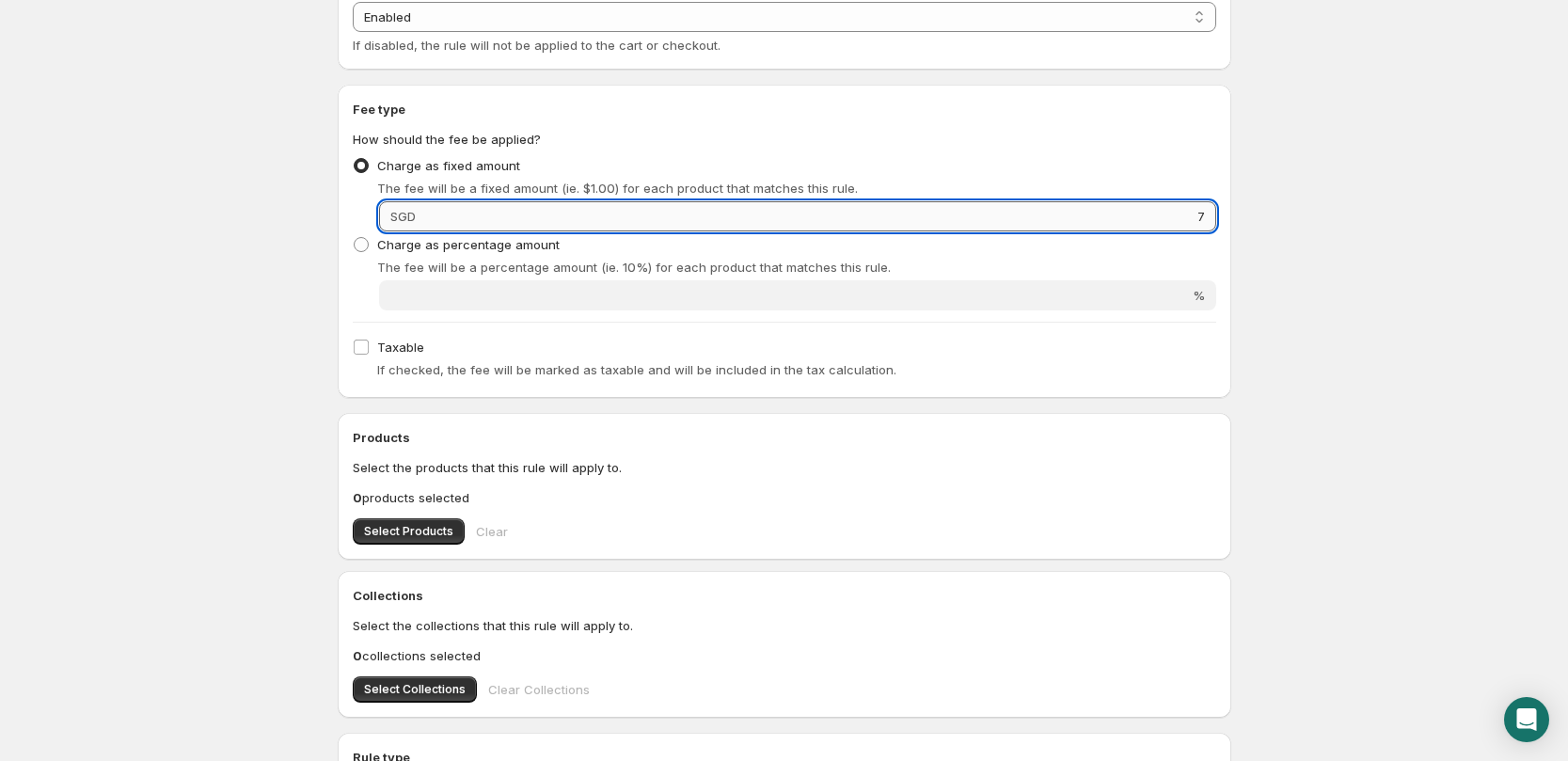 click on "7" at bounding box center (818, 216) 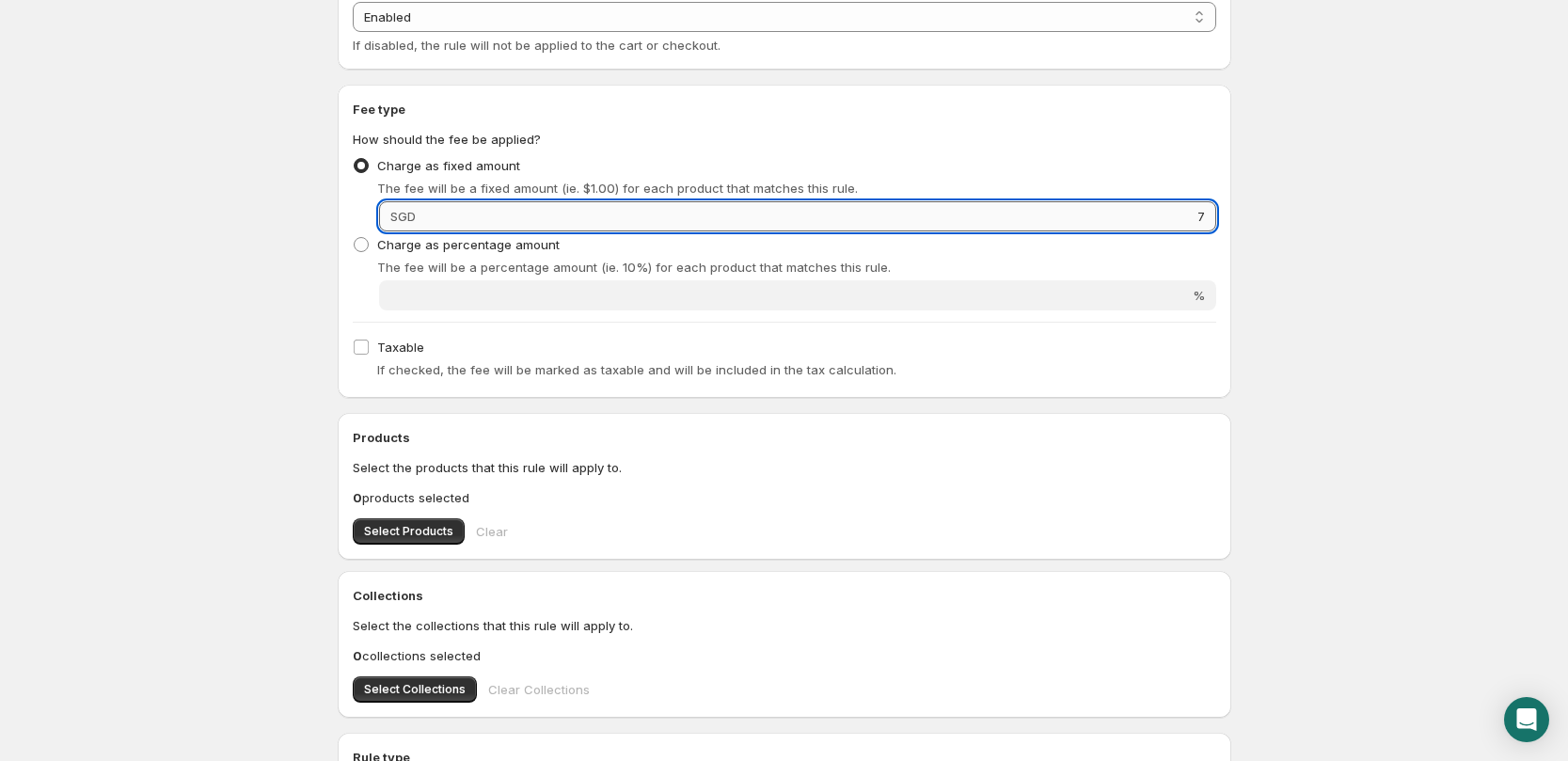 click on "7" at bounding box center (818, 216) 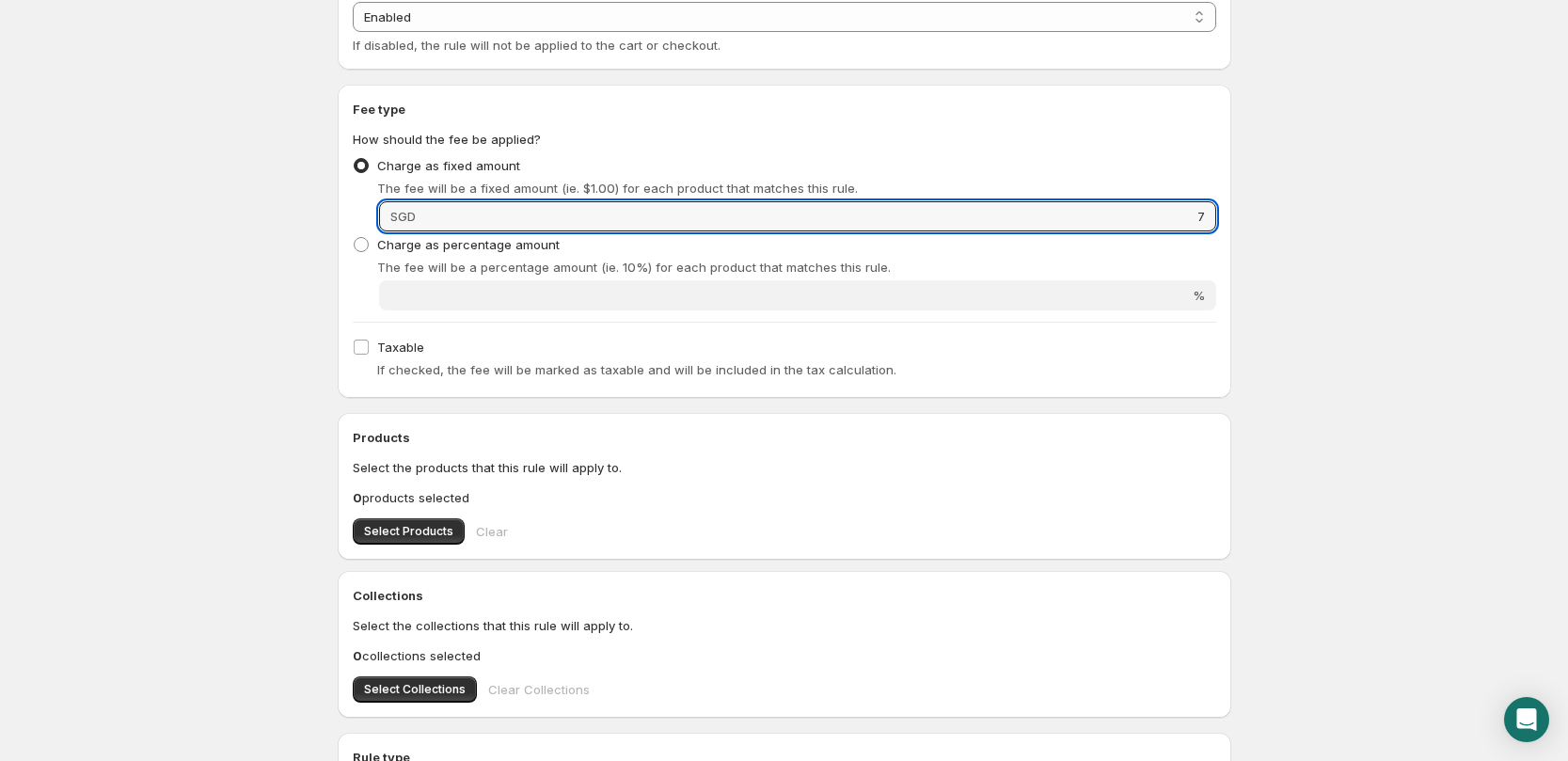 type on "7" 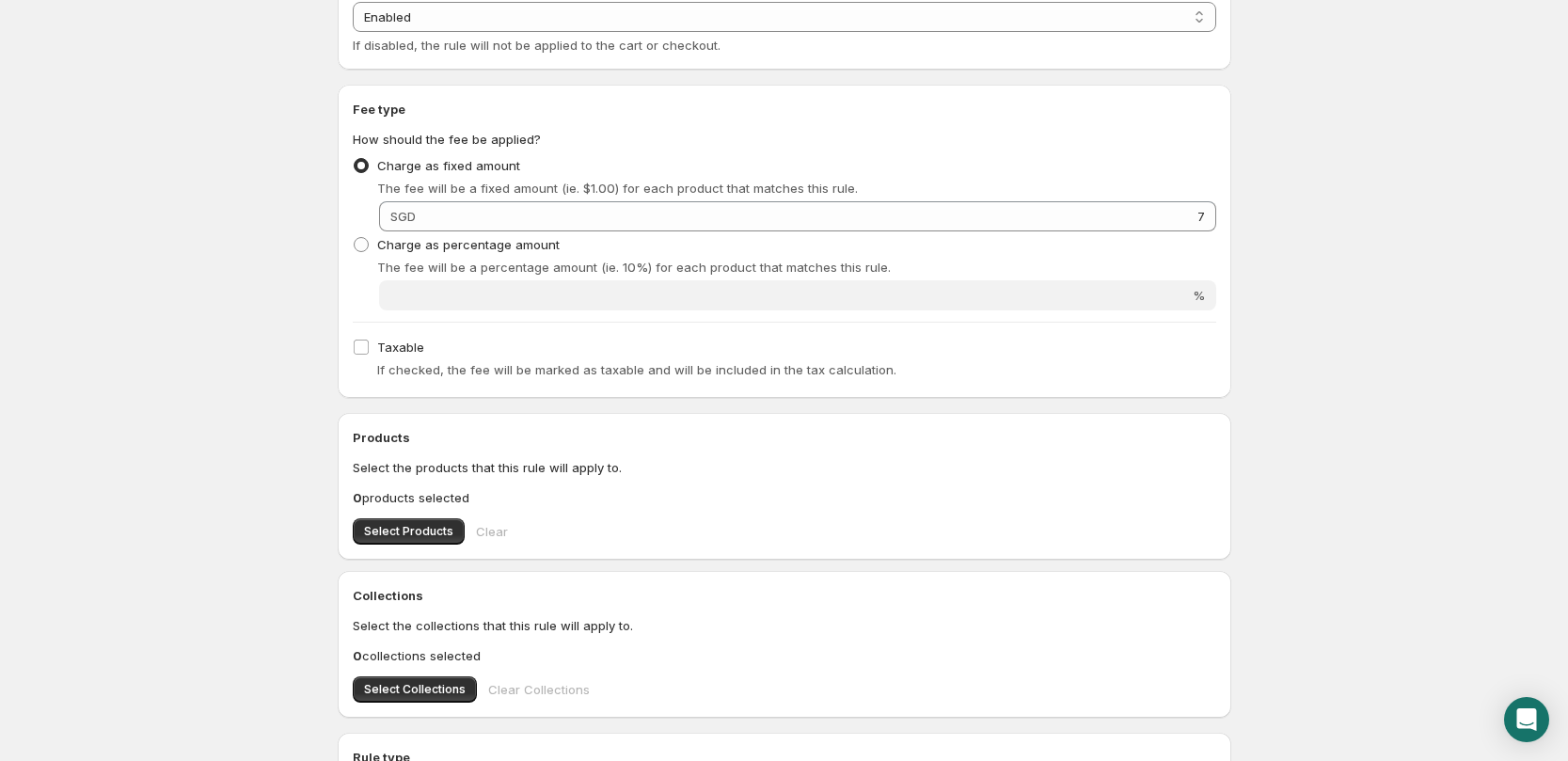click on "Home Help Processing and Handling Fees. This page is ready Processing and Handling Fees Preview More actions Preview Rule name Processing and Handling Fees This name will appear on the cart and at checkout when the deposit and fee rule is applied Status Status Enabled Disabled Enabled If disabled, the rule will not be applied to the cart or checkout. Fee type How should the fee be applied? Charge as fixed amount The fee will be a fixed amount (ie. $1.00) for each product that matches this rule. Fixed amount SGD 7 Charge as percentage amount The fee will be a percentage amount (ie. 10%) for each product that matches this rule. Percentage amount % Taxable If checked, the fee will be marked as taxable and will be included in the tax calculation. Products Select the products that this rule will apply to. 0 products selected Select Products Clear Collections Select the collections that this rule will apply to. 0 collections selected Select Collections Clear Collections Rule type Type of rule One time per product" at bounding box center (784, 145) 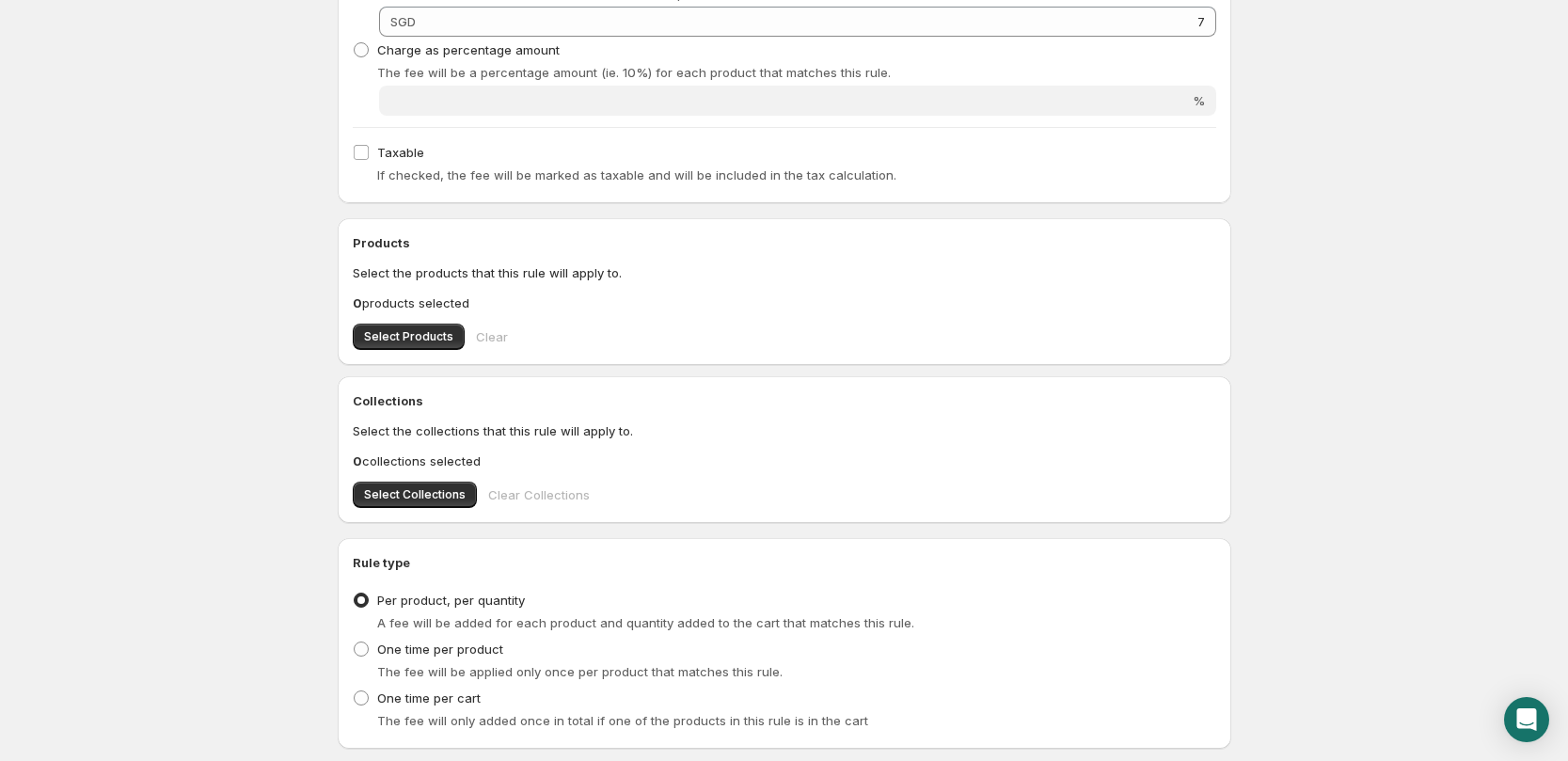 scroll, scrollTop: 470, scrollLeft: 0, axis: vertical 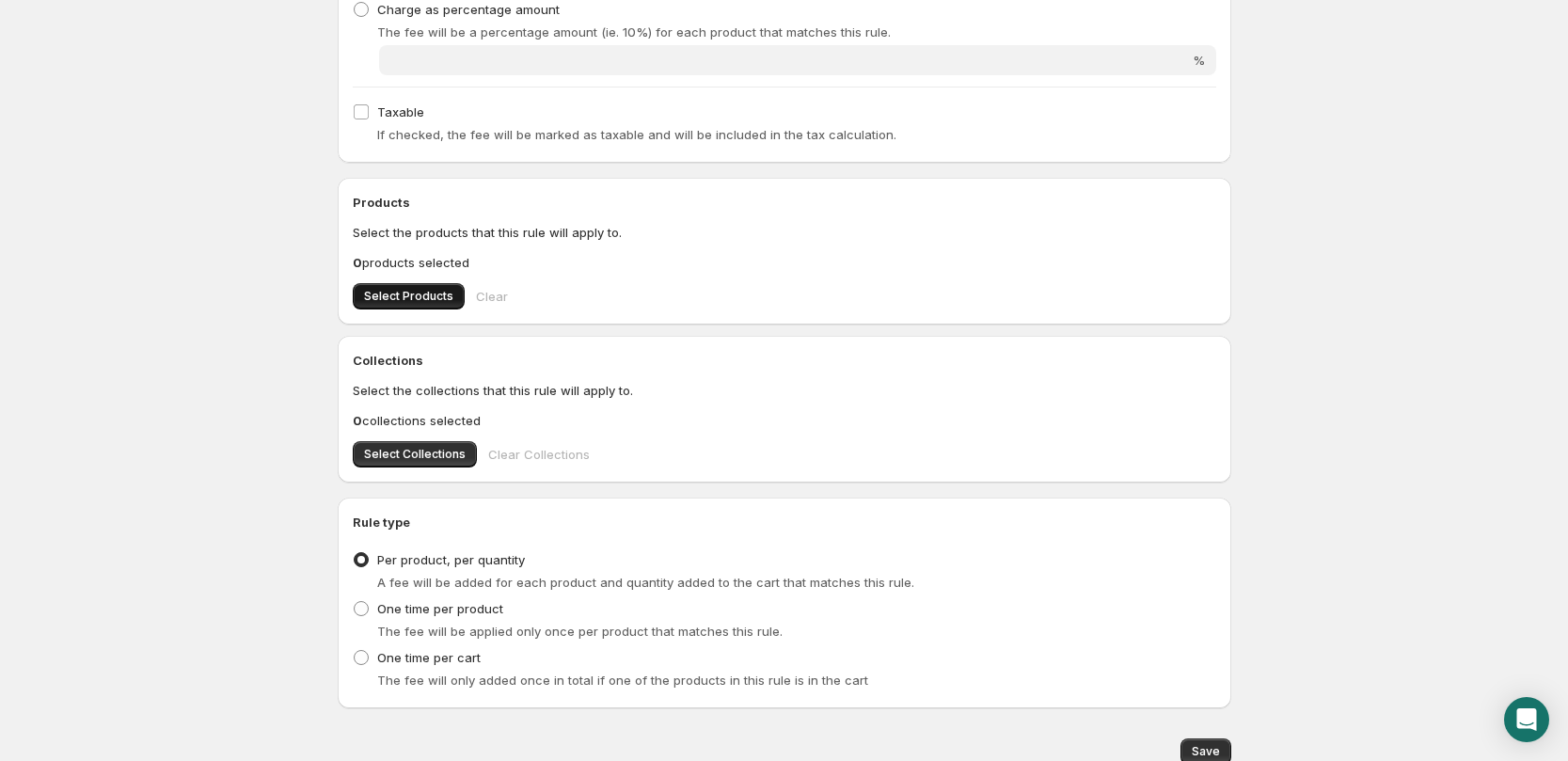click on "Select Products" at bounding box center (408, 296) 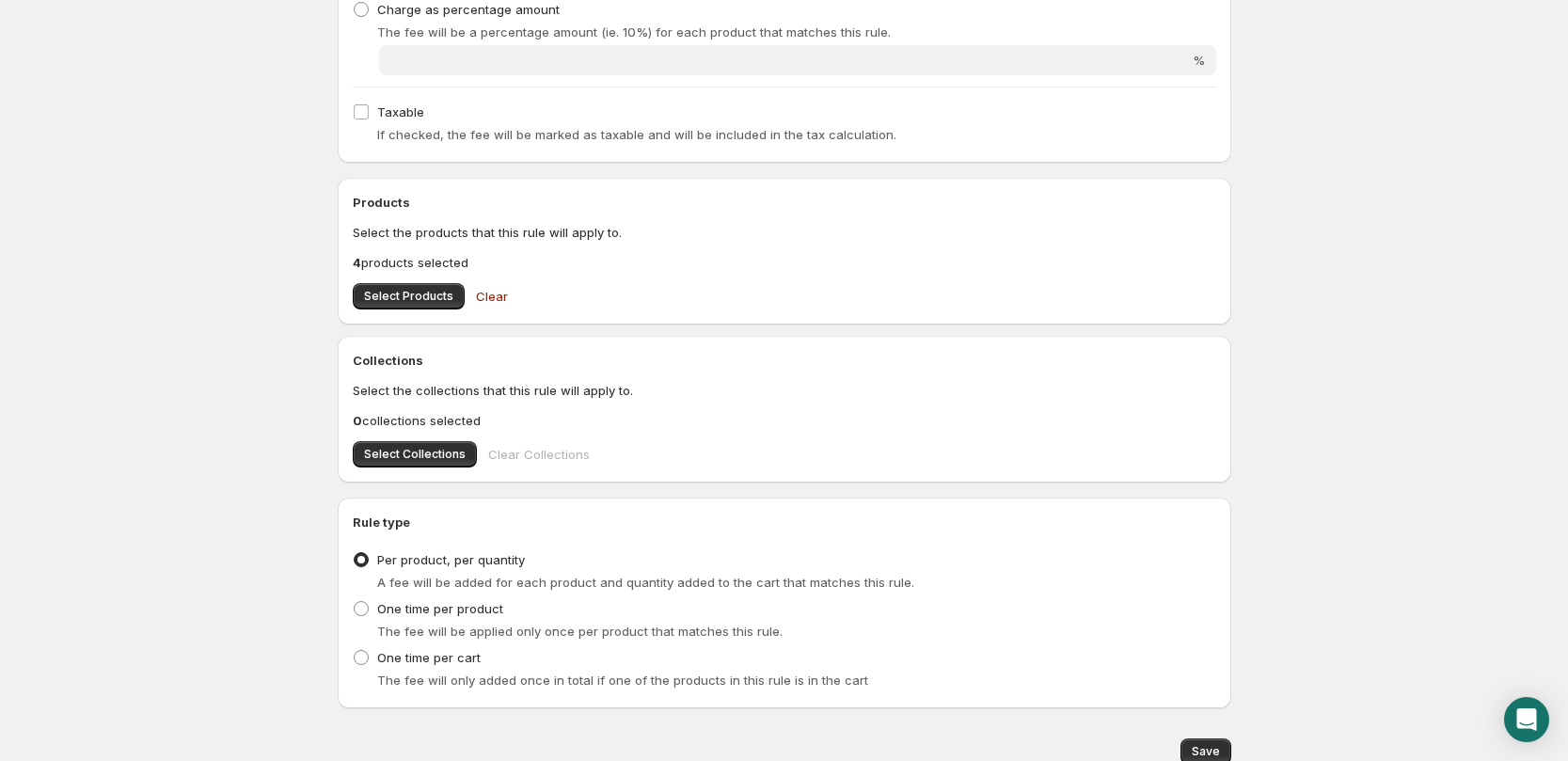 scroll, scrollTop: 549, scrollLeft: 0, axis: vertical 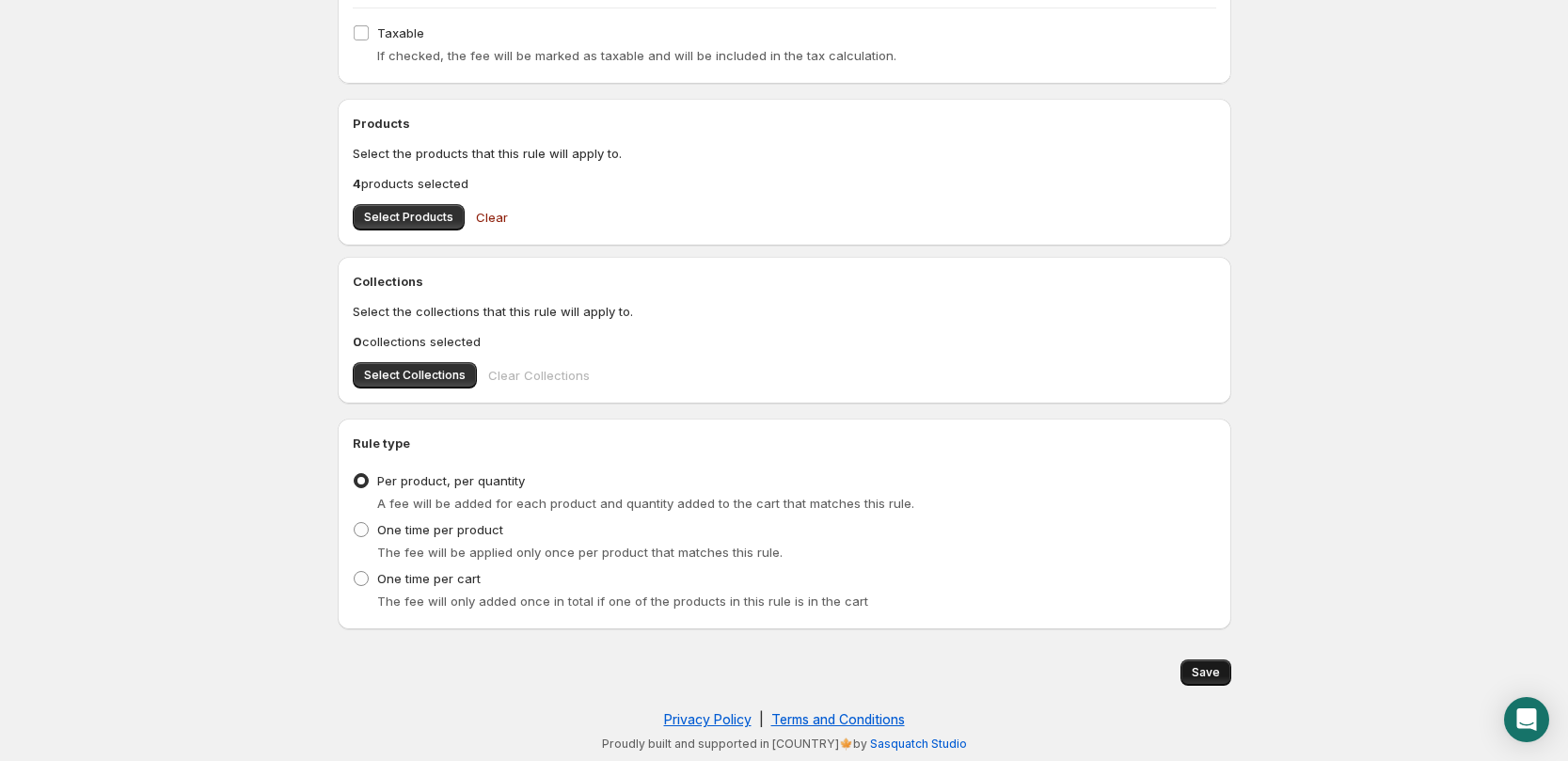 click on "Save" at bounding box center (1206, 673) 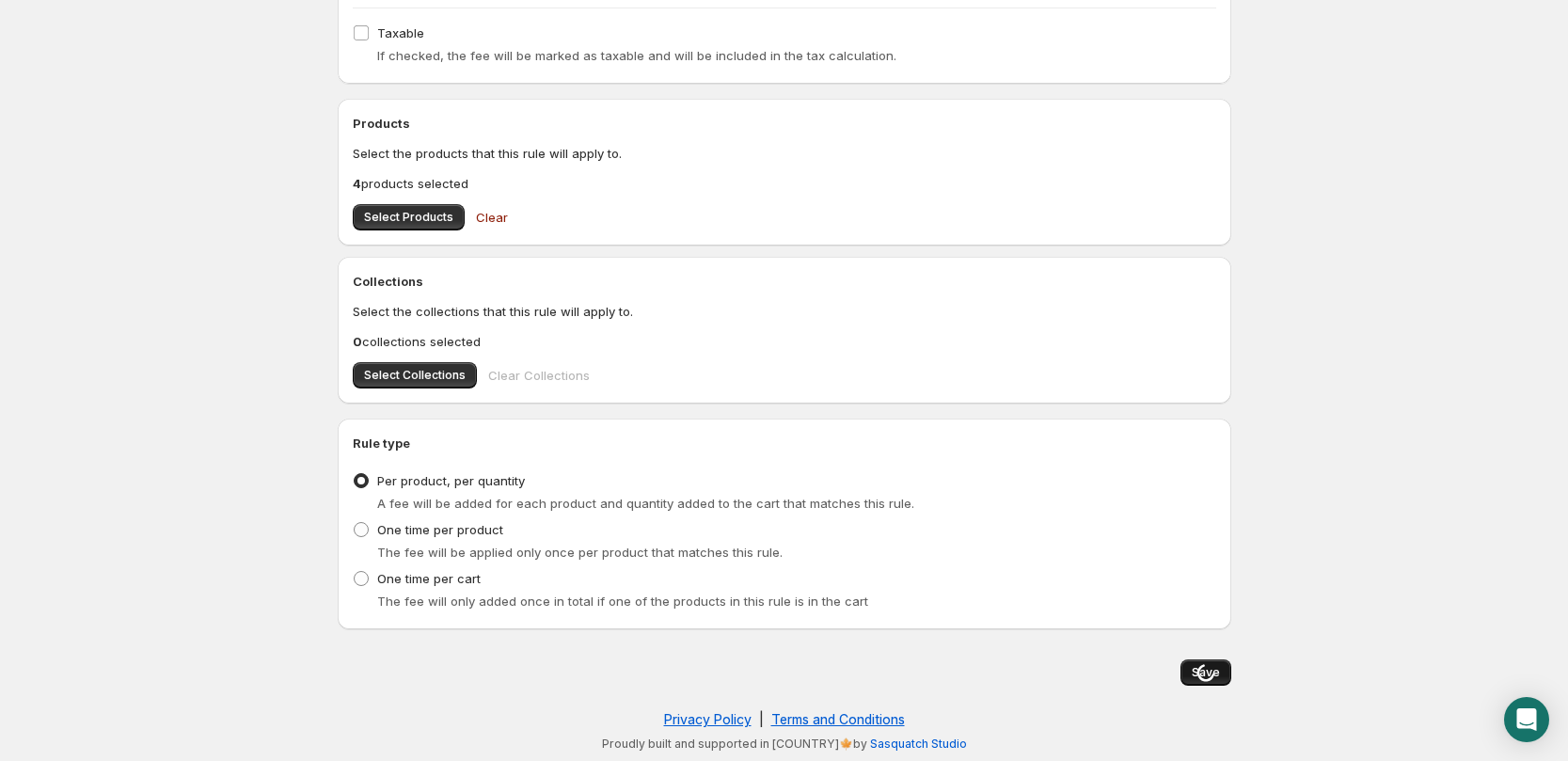 scroll, scrollTop: 0, scrollLeft: 0, axis: both 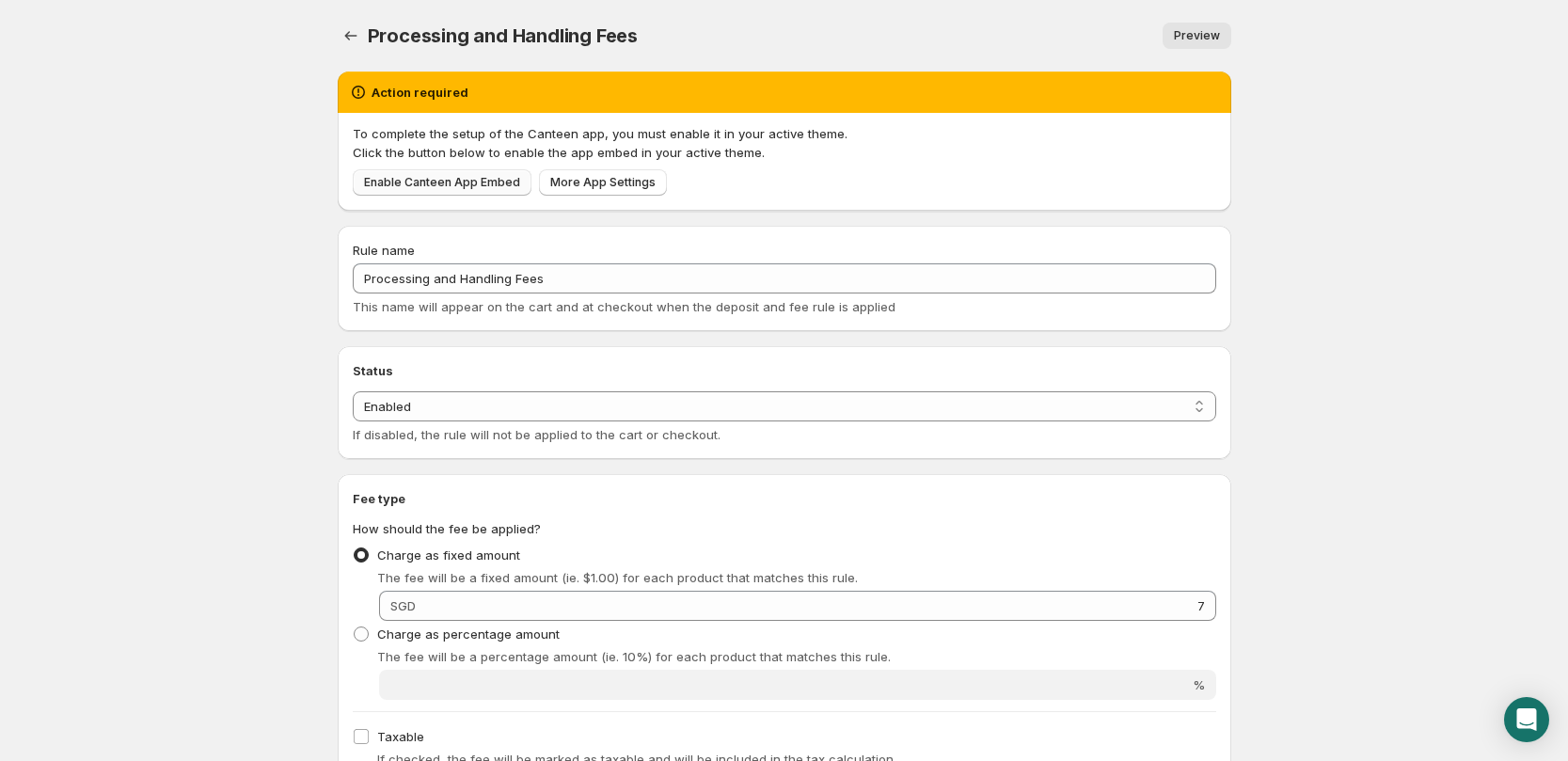 click on "Enable Canteen App Embed" at bounding box center [442, 182] 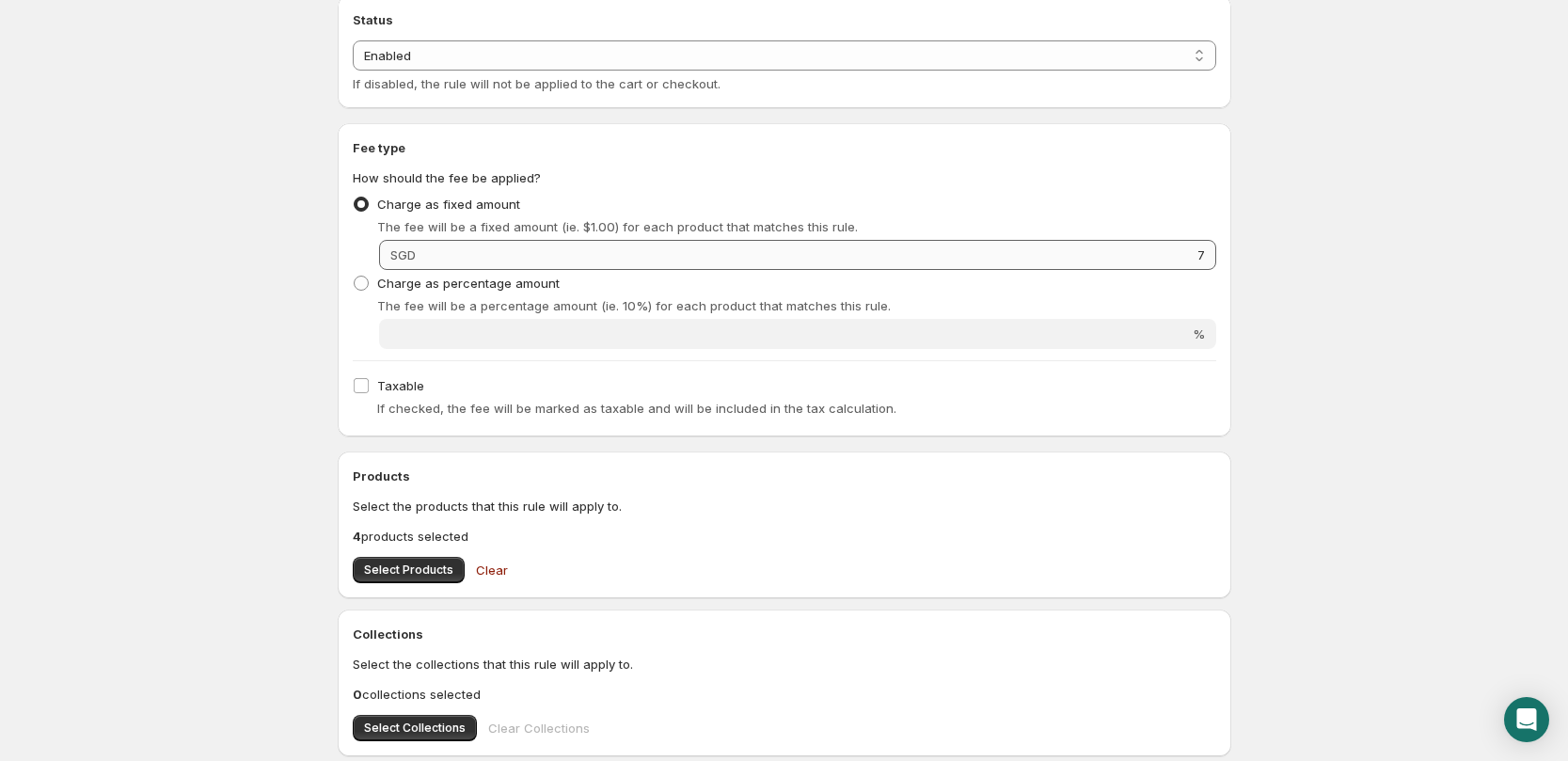 scroll, scrollTop: 0, scrollLeft: 0, axis: both 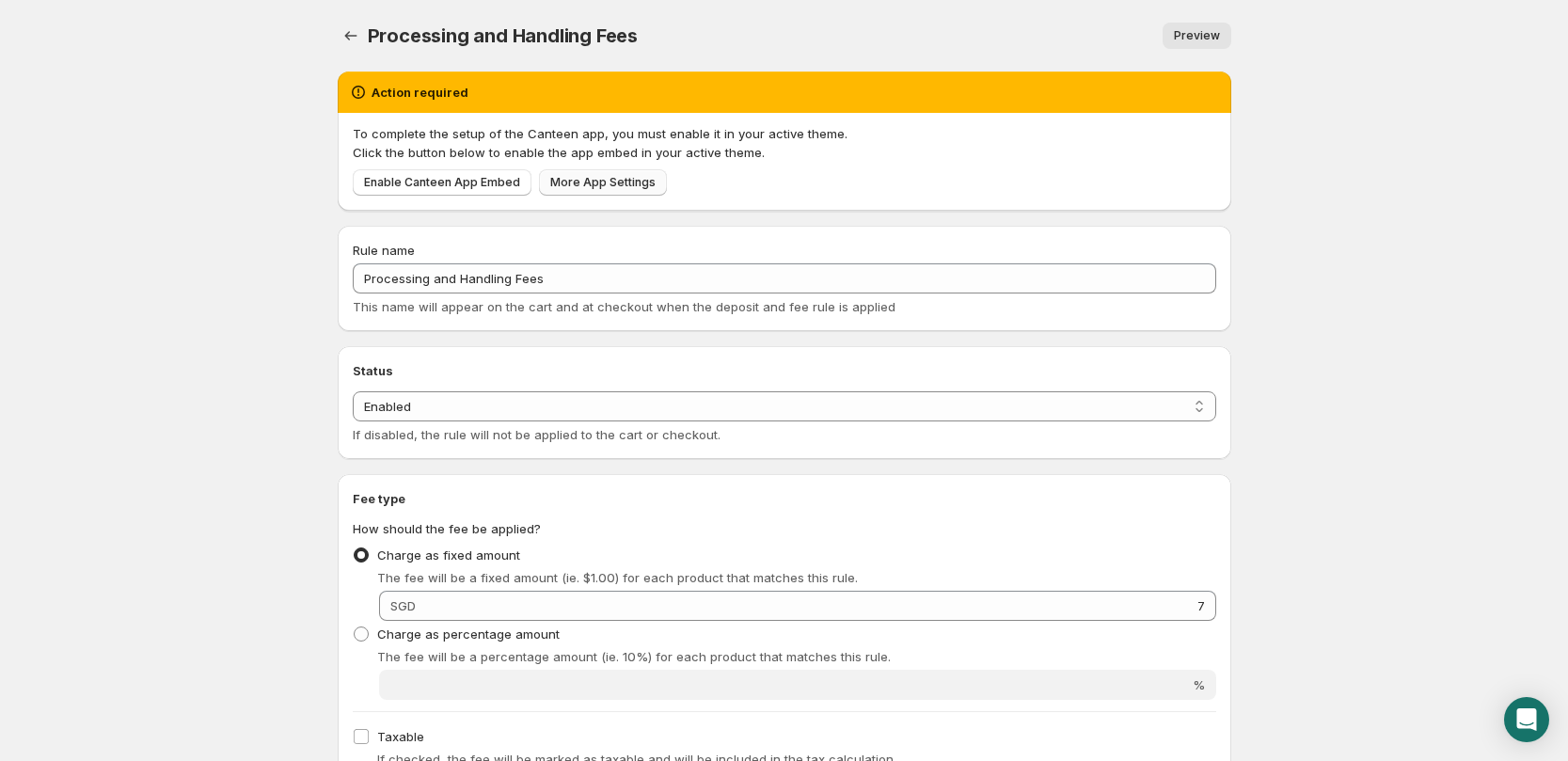 click on "More App Settings" at bounding box center (603, 182) 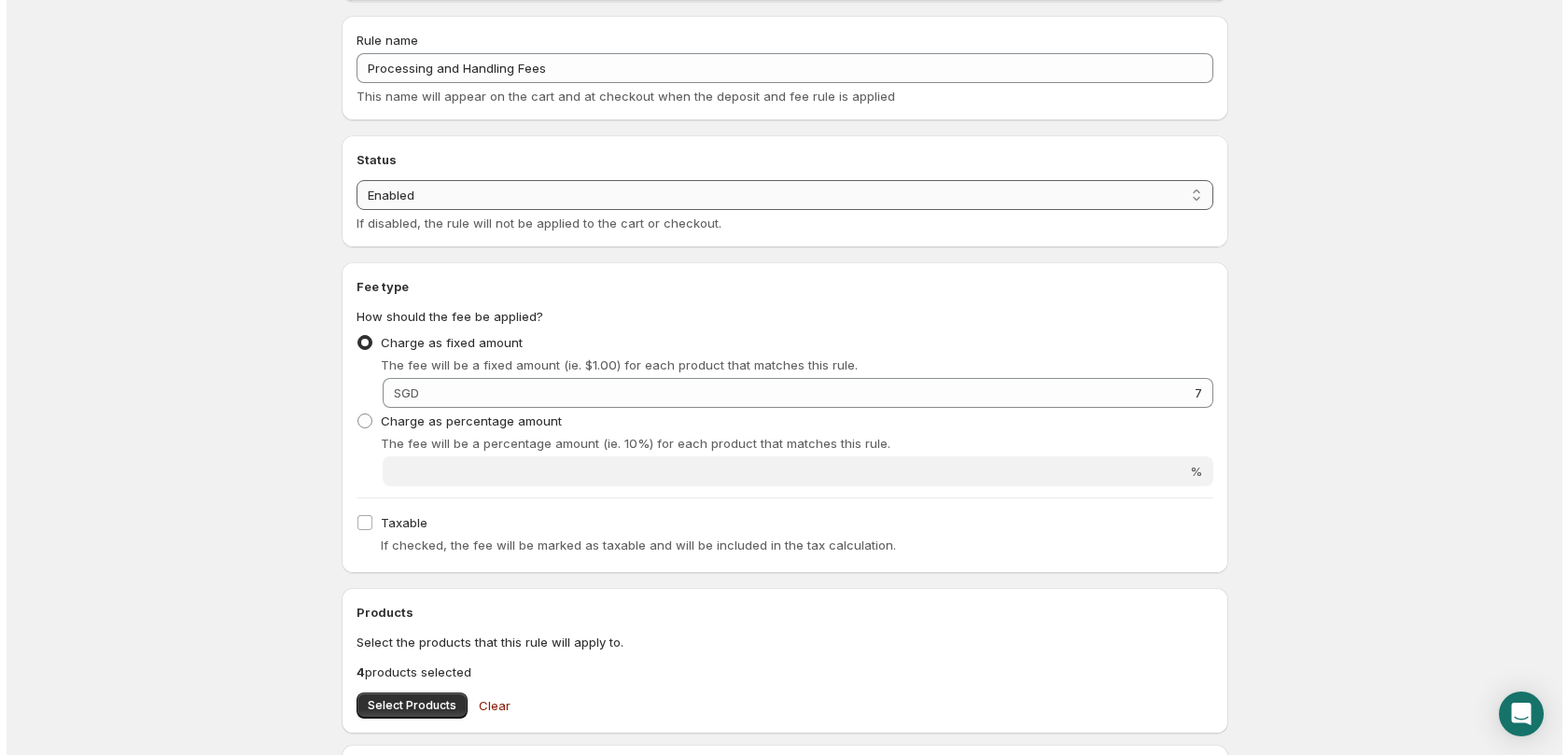 scroll, scrollTop: 0, scrollLeft: 0, axis: both 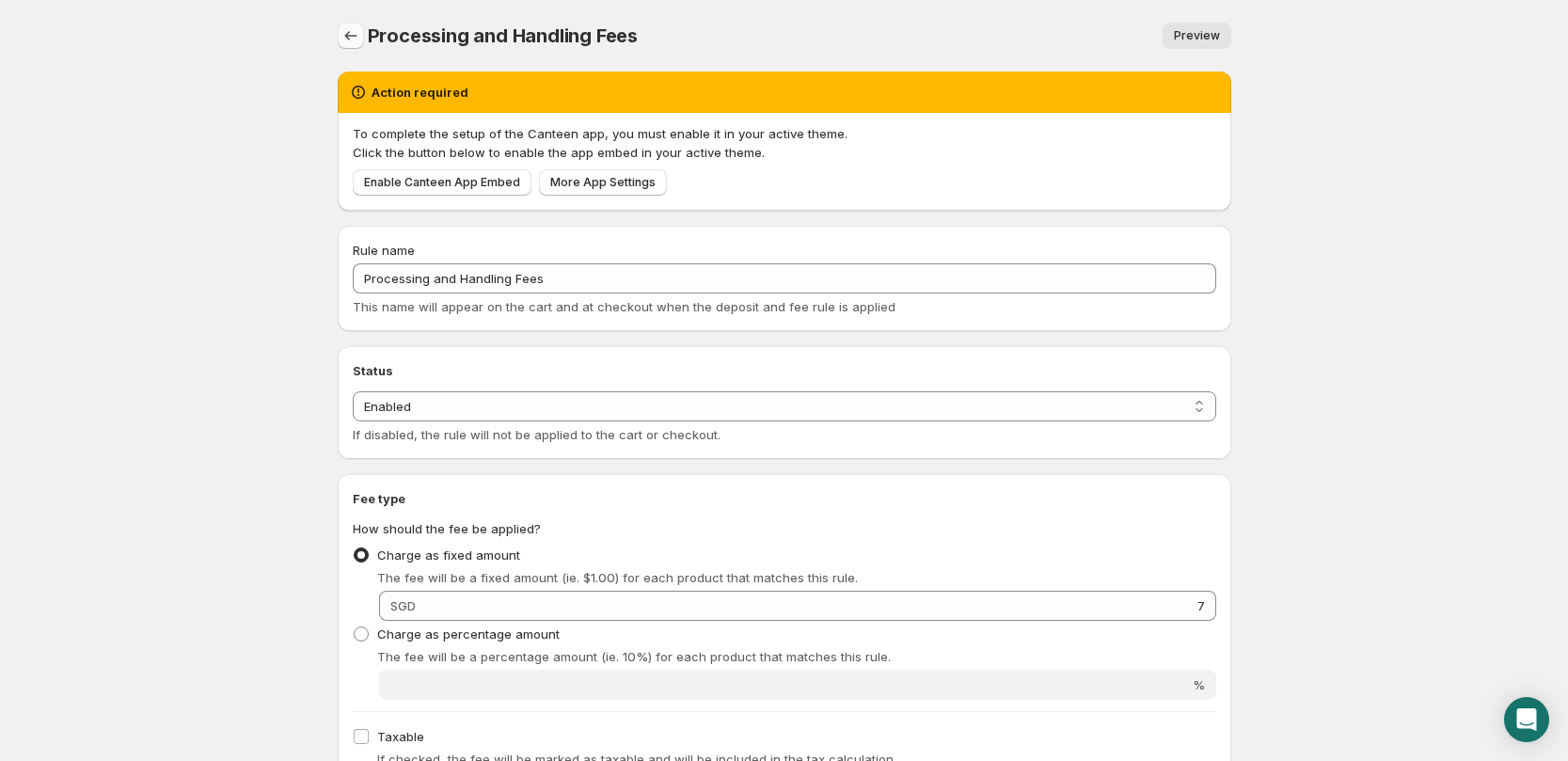 click at bounding box center (351, 36) 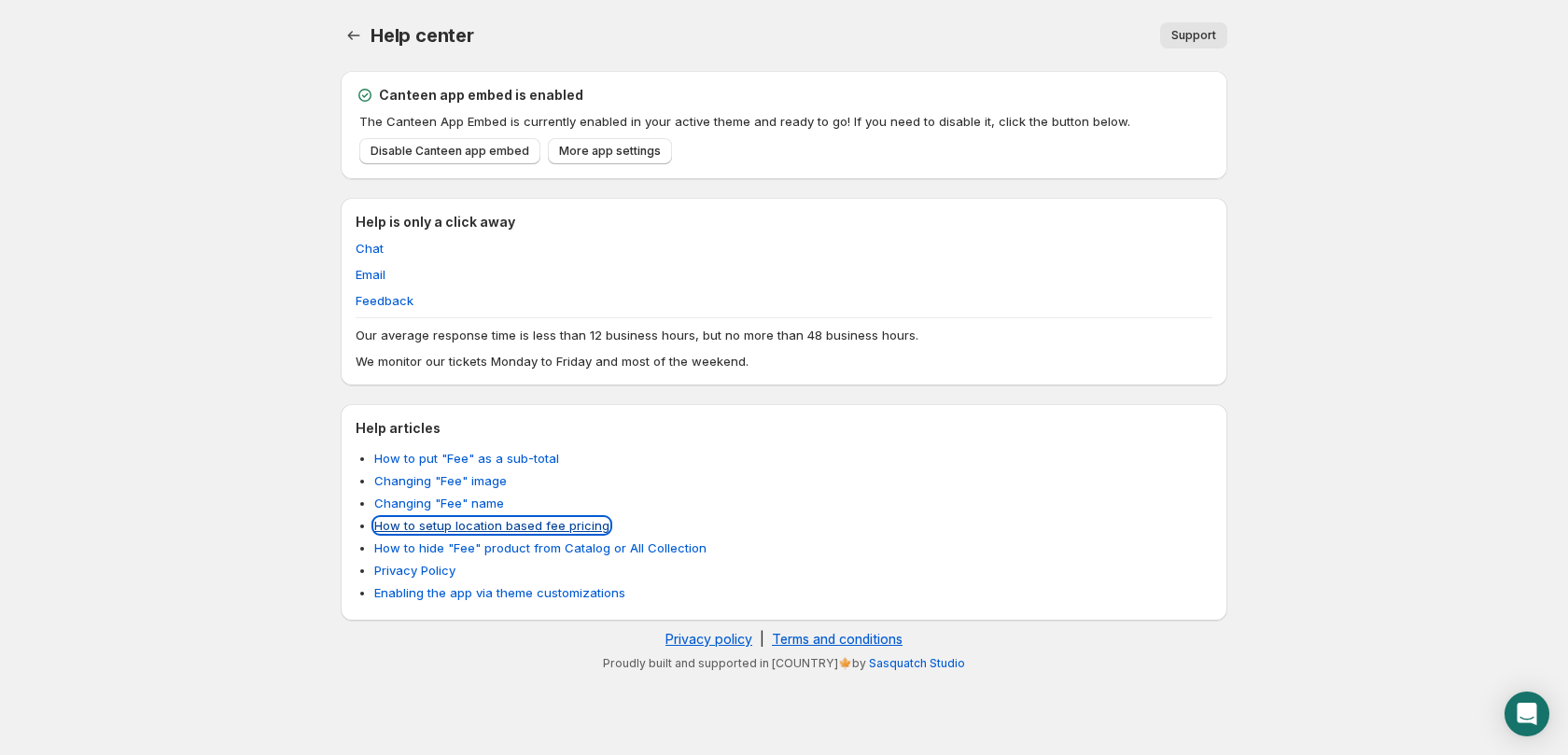 click on "How to setup location based fee pricing" at bounding box center [492, 525] 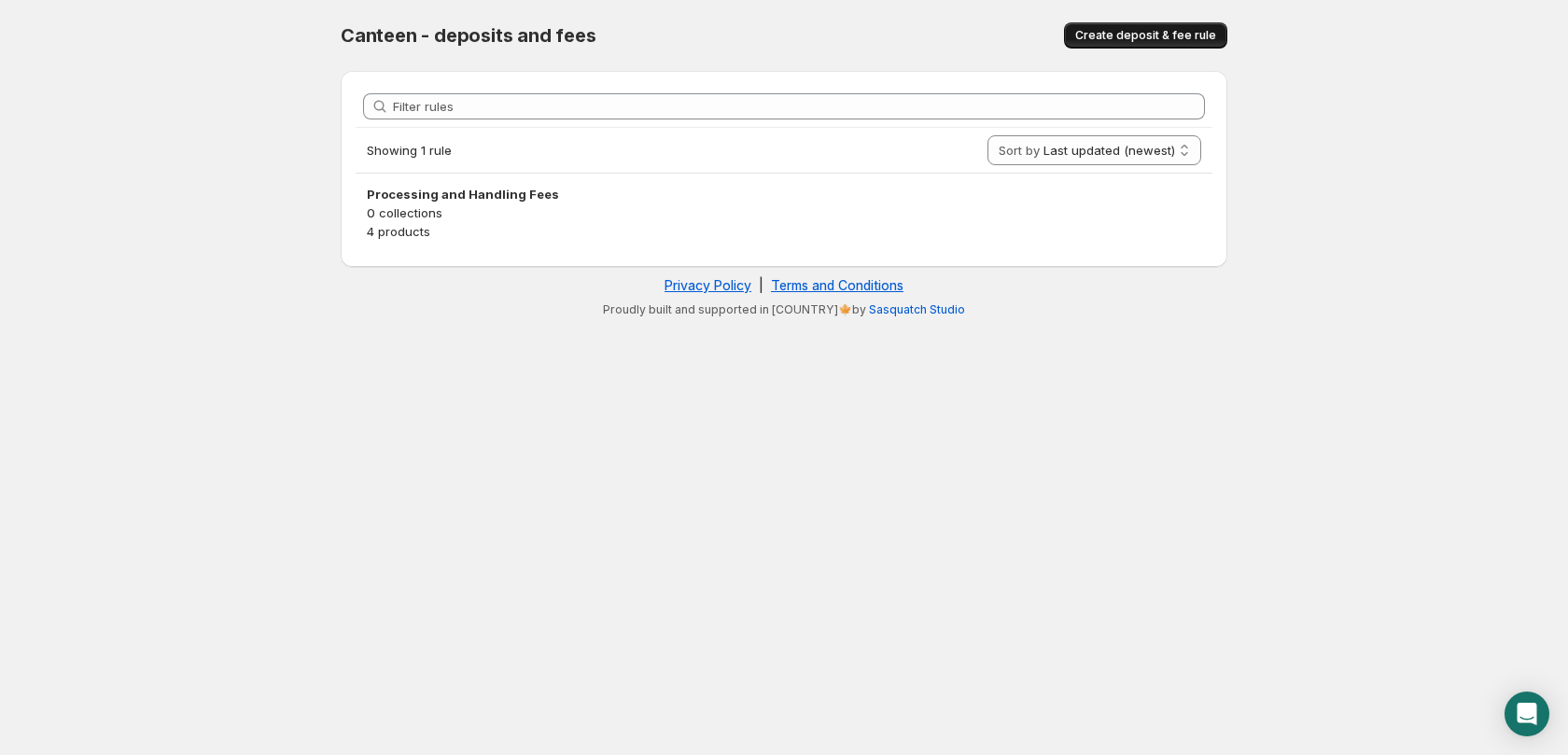 click on "Create deposit & fee rule" at bounding box center [1145, 35] 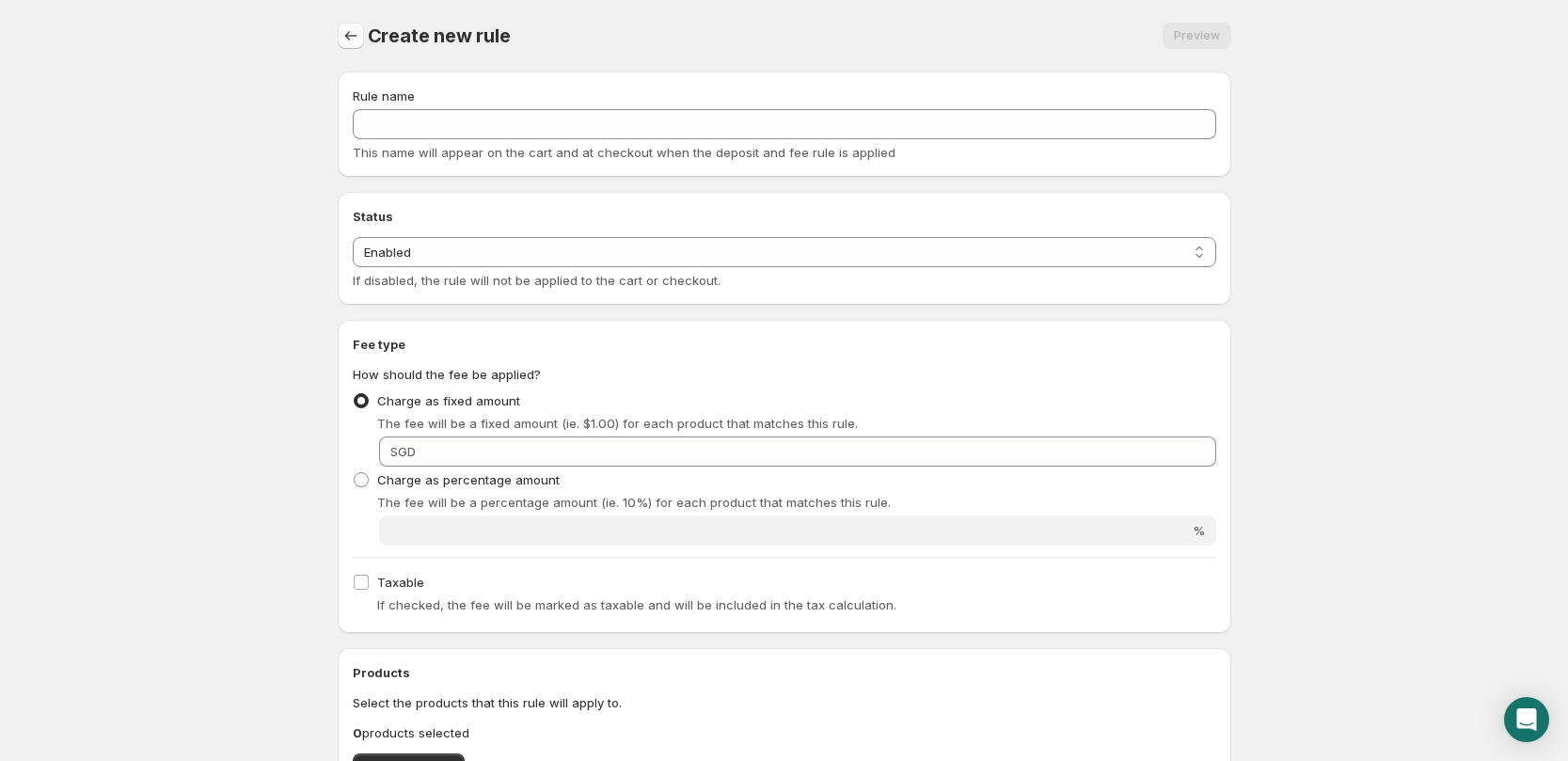 click at bounding box center (351, 36) 